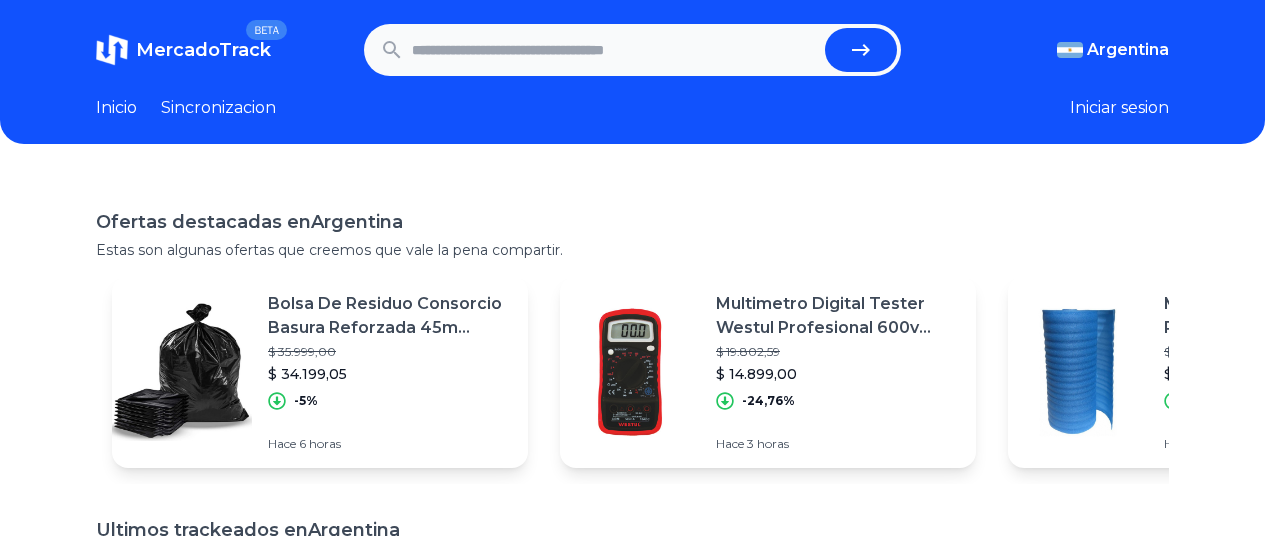 scroll, scrollTop: 0, scrollLeft: 0, axis: both 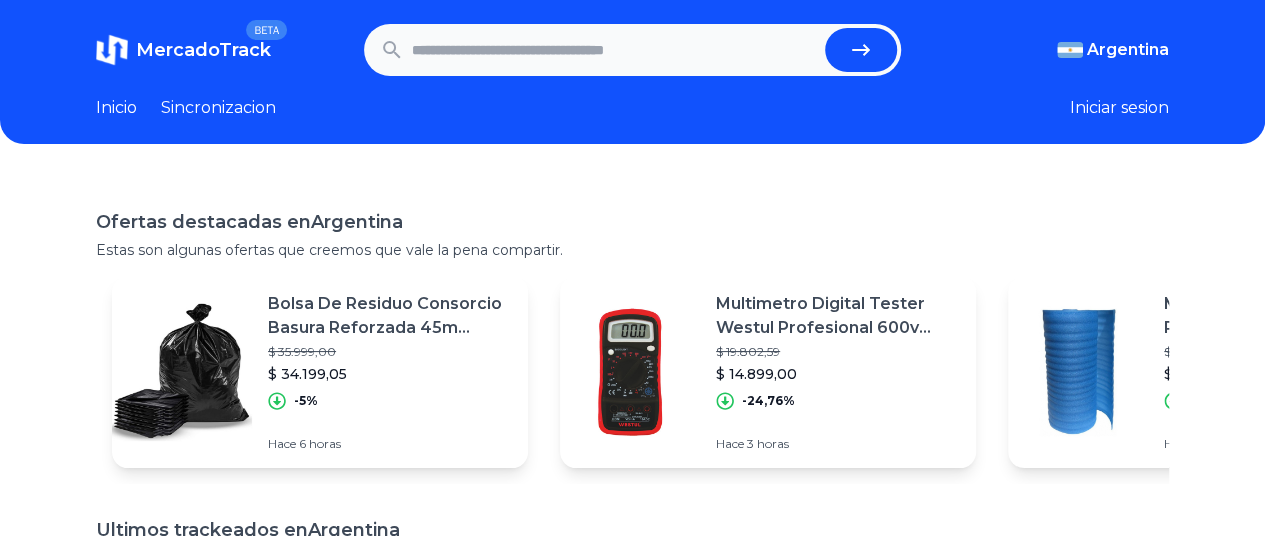 click at bounding box center [614, 50] 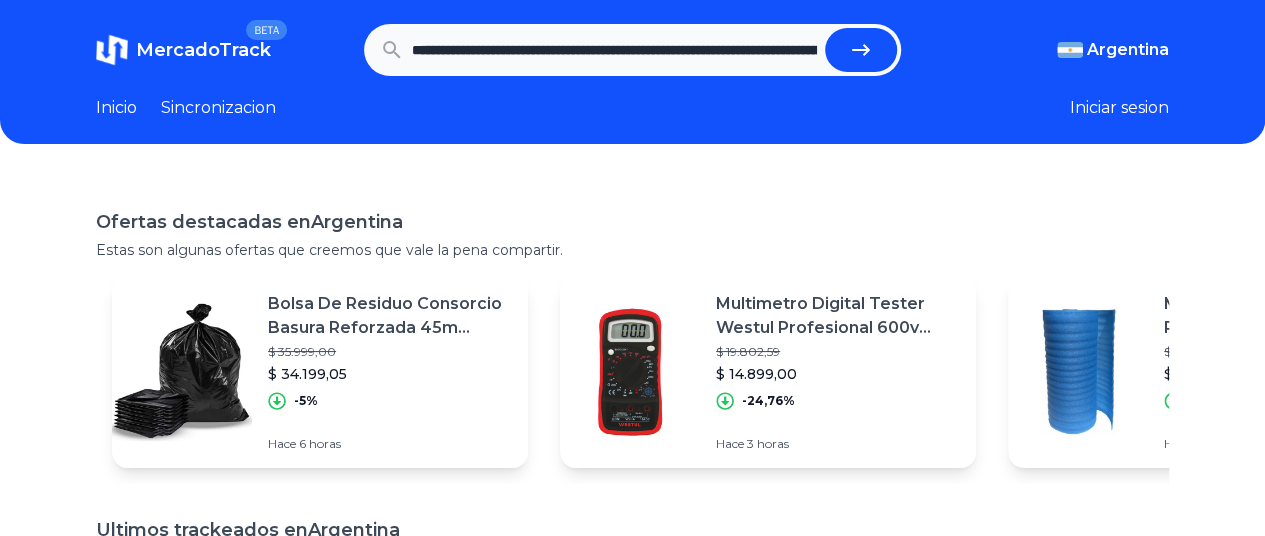 scroll, scrollTop: 0, scrollLeft: 617, axis: horizontal 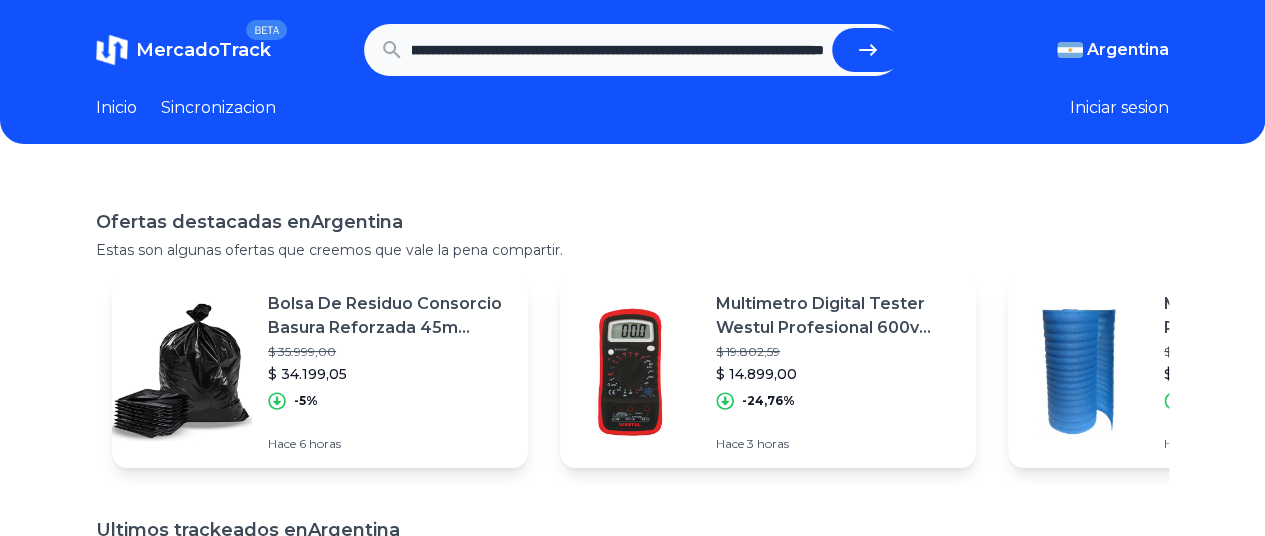 click at bounding box center [868, 50] 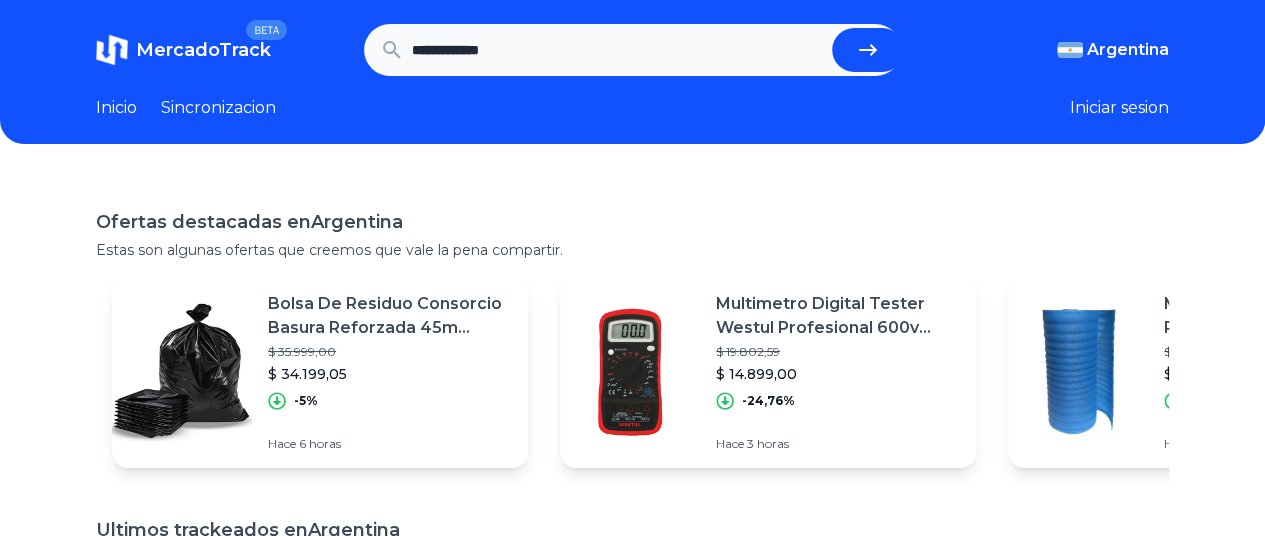 scroll, scrollTop: 0, scrollLeft: 0, axis: both 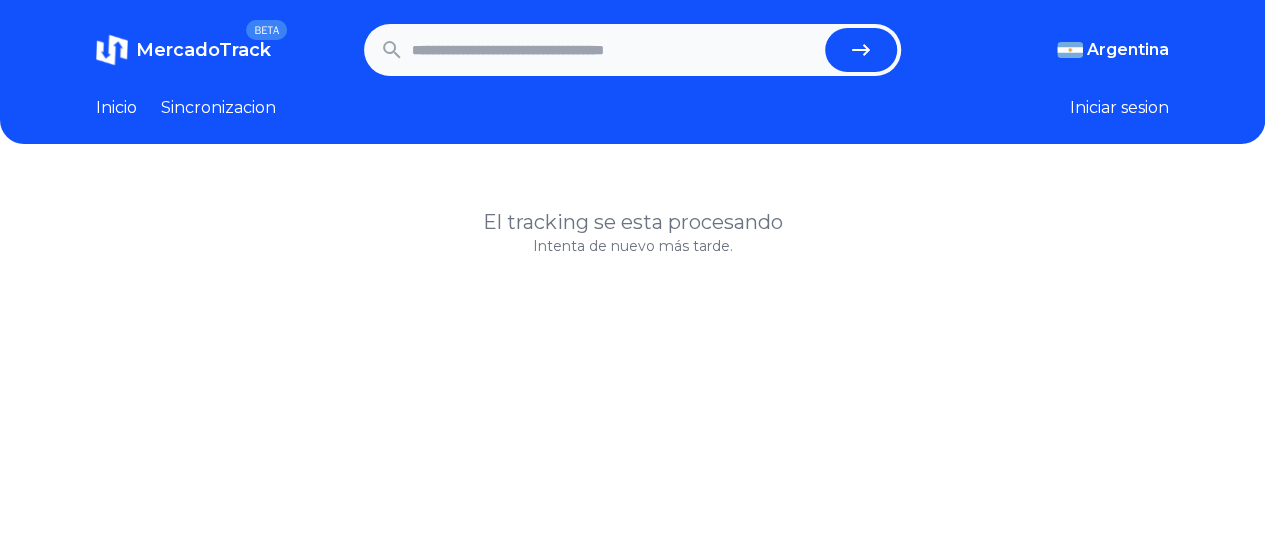 click at bounding box center (614, 50) 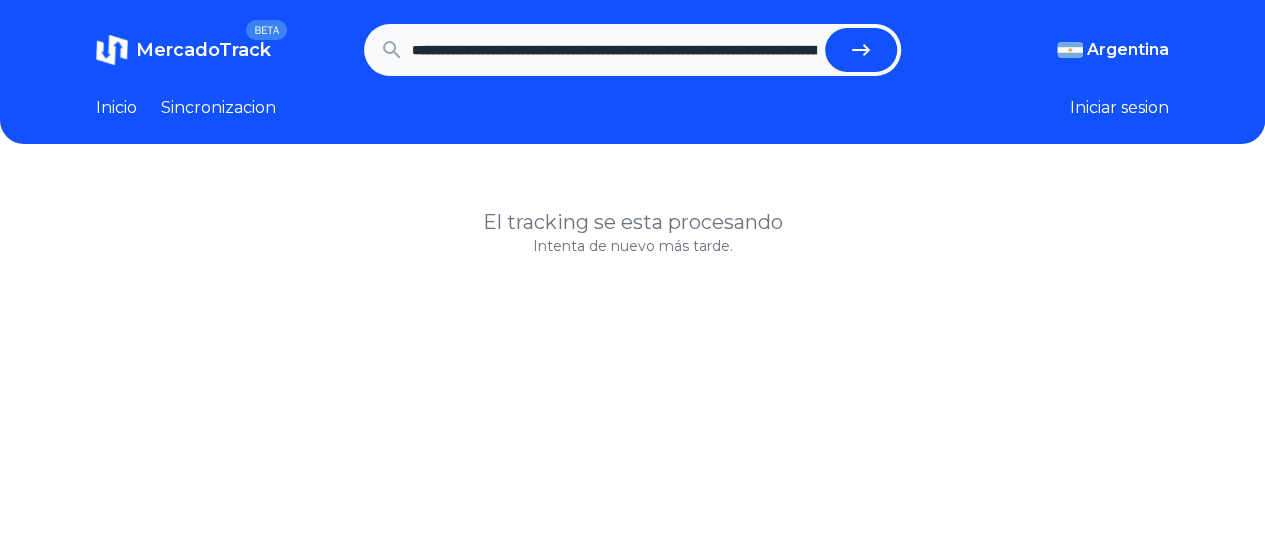 scroll, scrollTop: 0, scrollLeft: 617, axis: horizontal 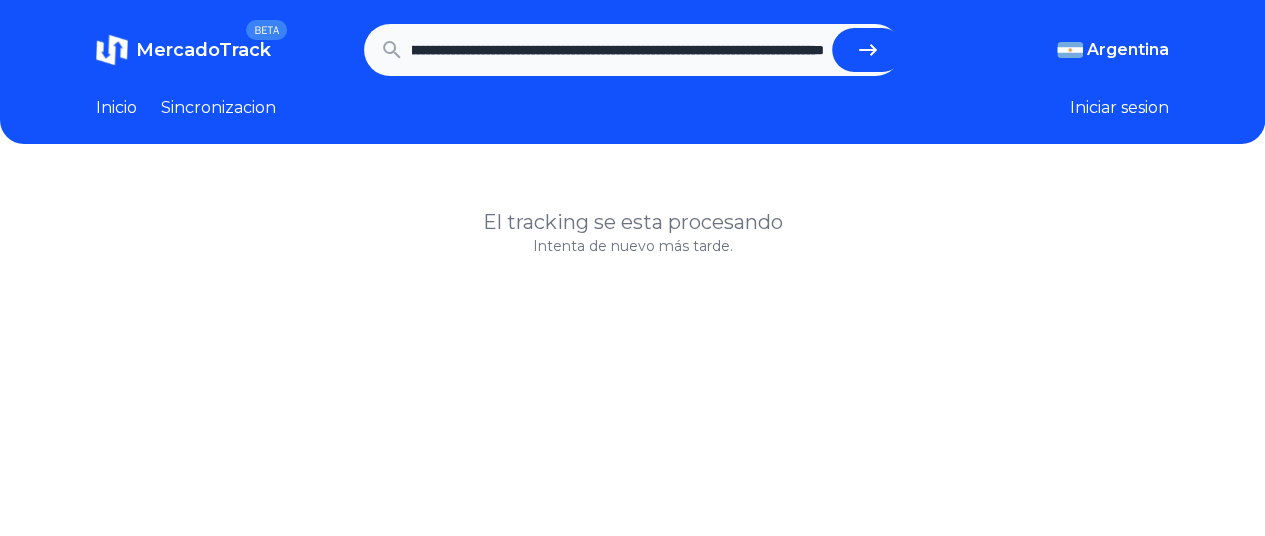 click on "Inicio Sincronizacion Iniciar sesion" at bounding box center [632, 108] 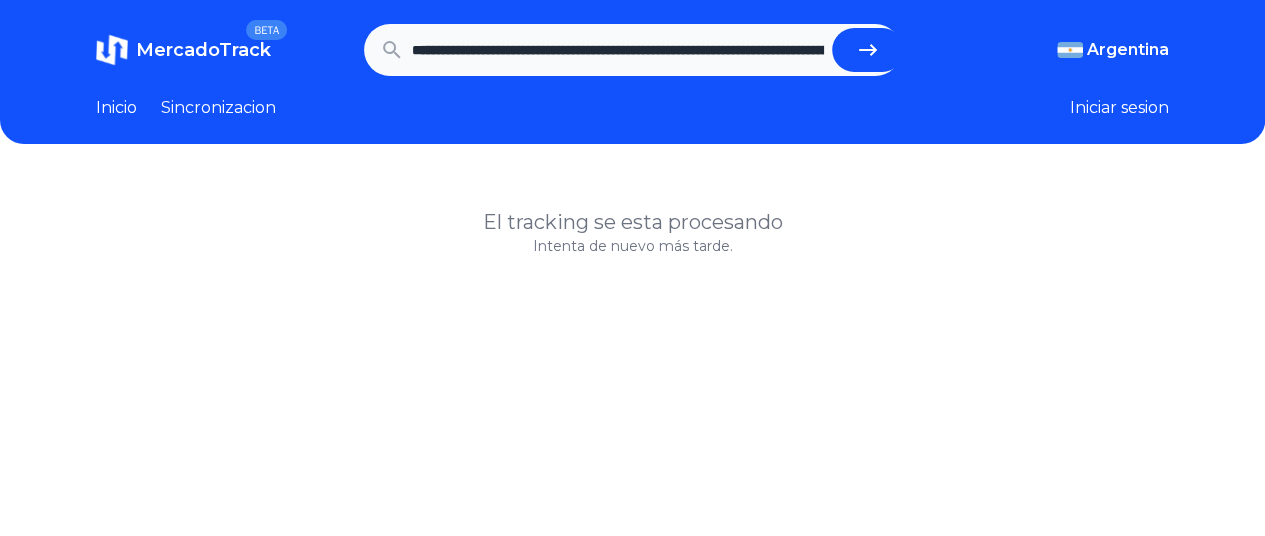 click at bounding box center (868, 50) 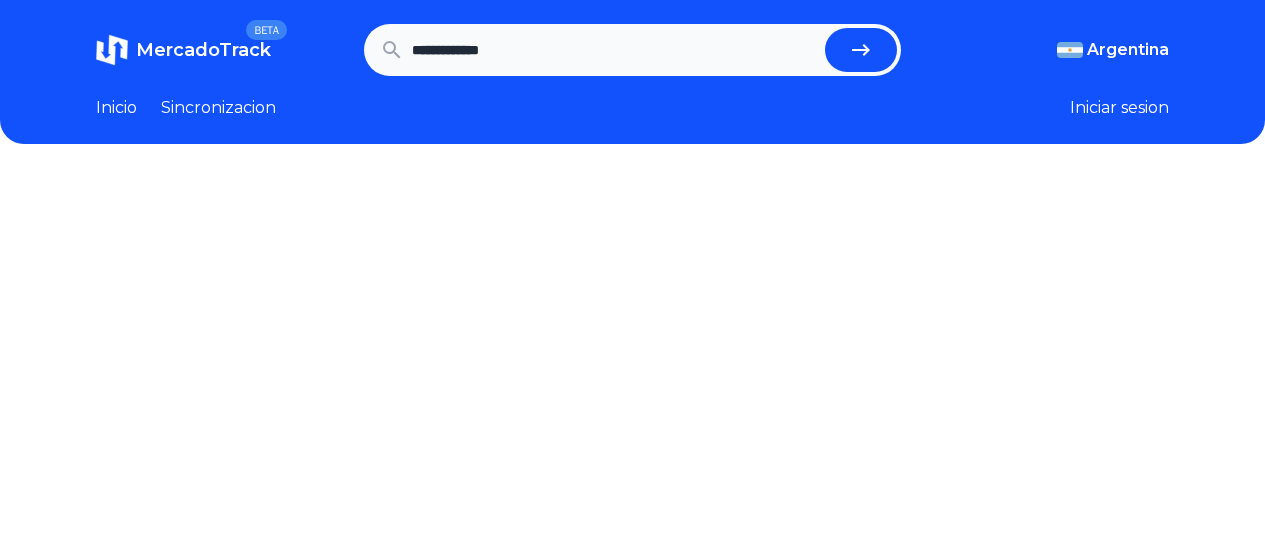 scroll, scrollTop: 0, scrollLeft: 0, axis: both 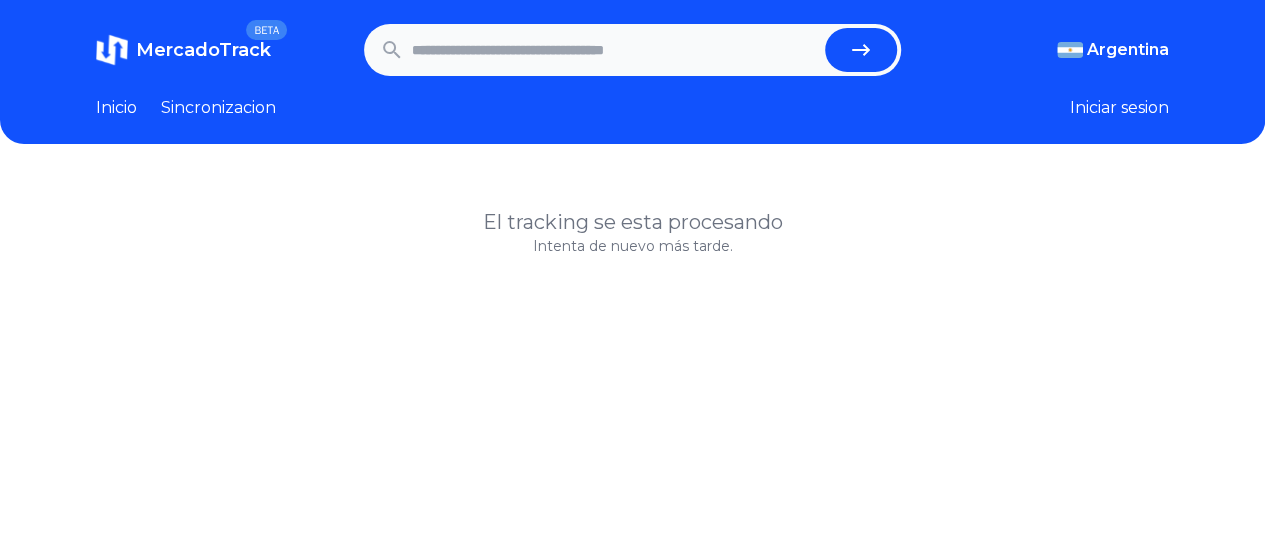 click at bounding box center (614, 50) 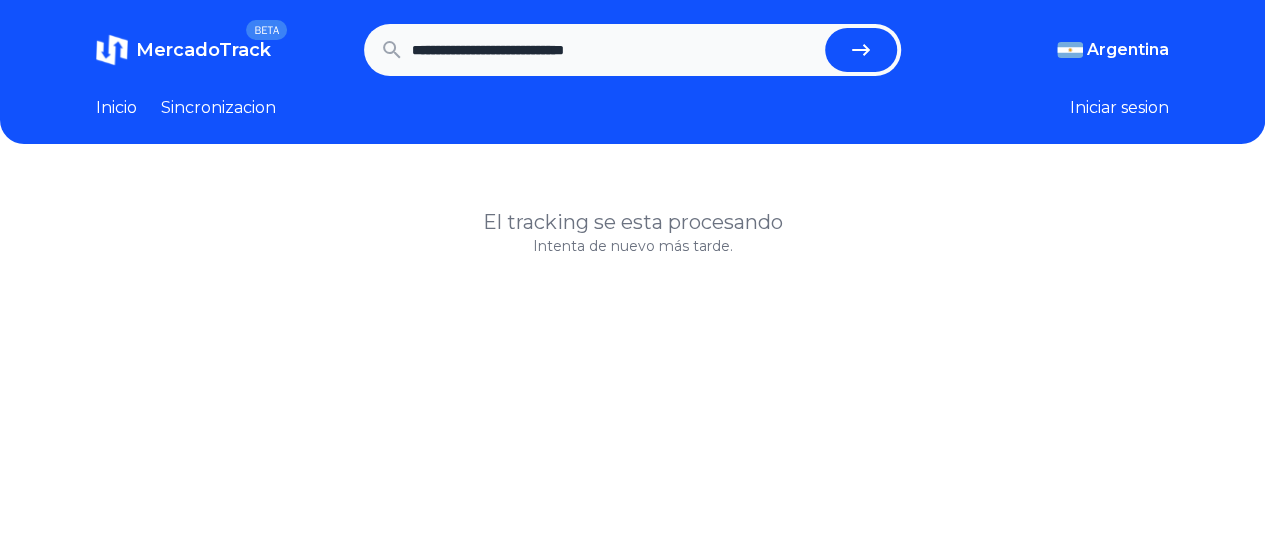 type on "**********" 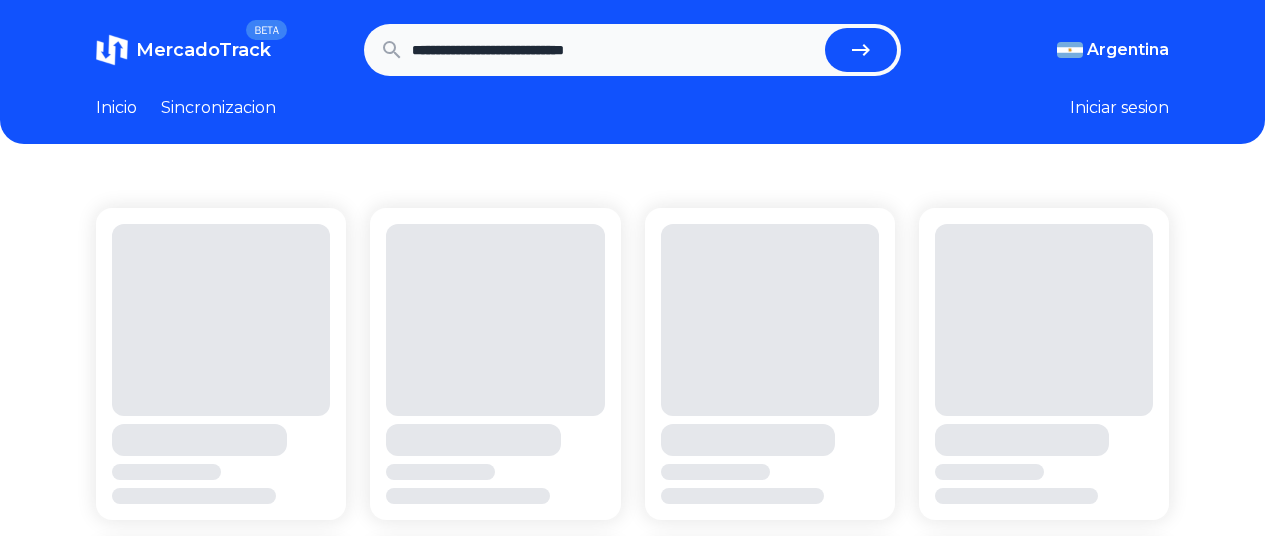 scroll, scrollTop: 0, scrollLeft: 0, axis: both 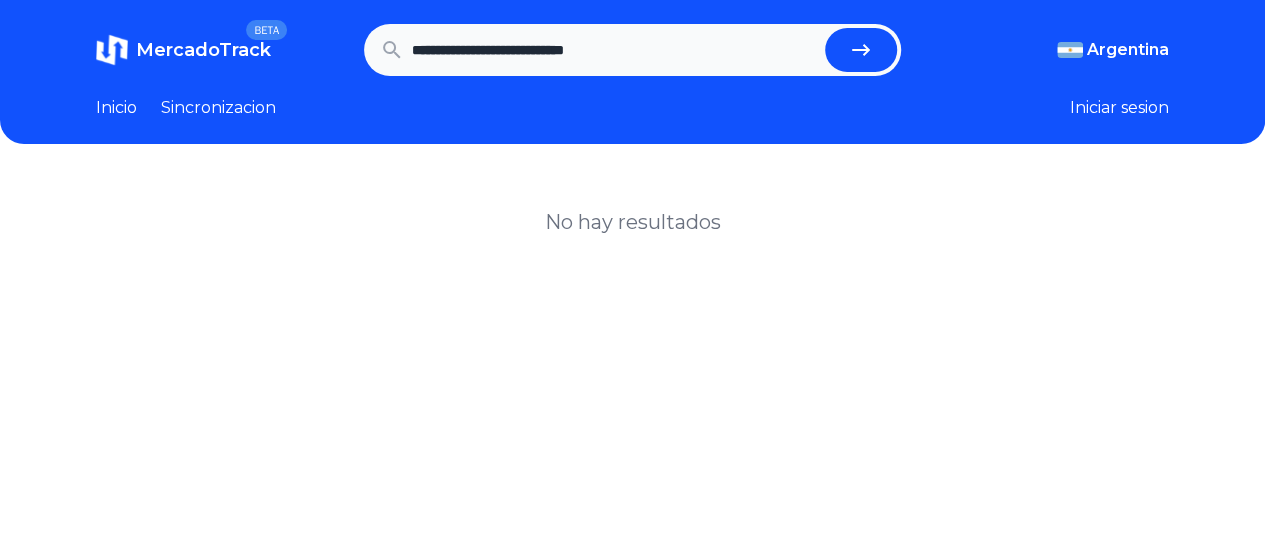 click on "**********" at bounding box center (632, 50) 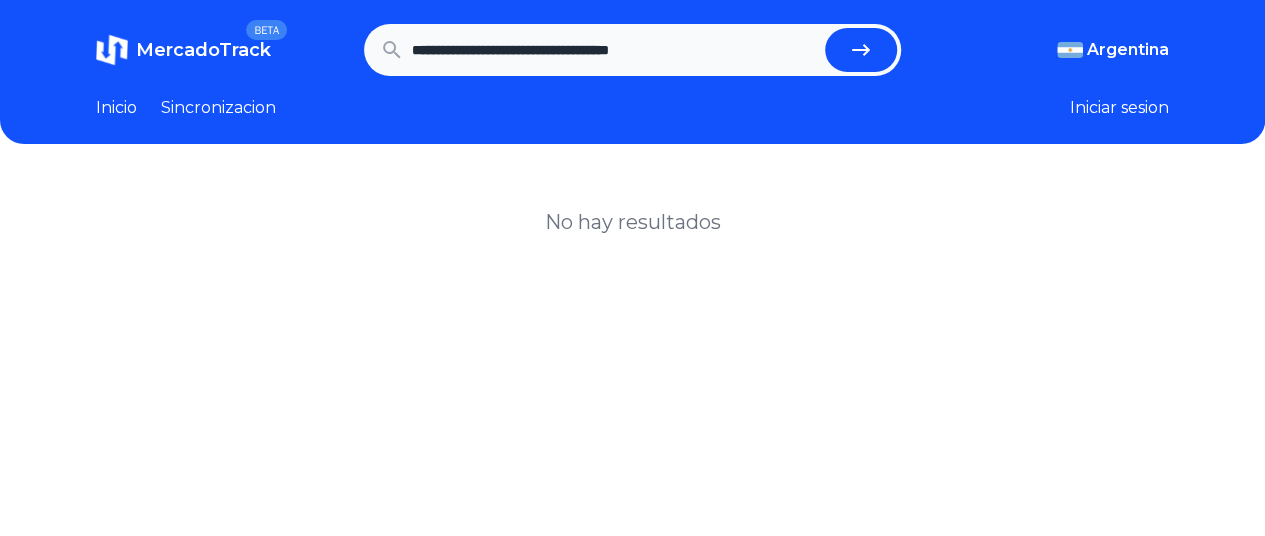 type on "**********" 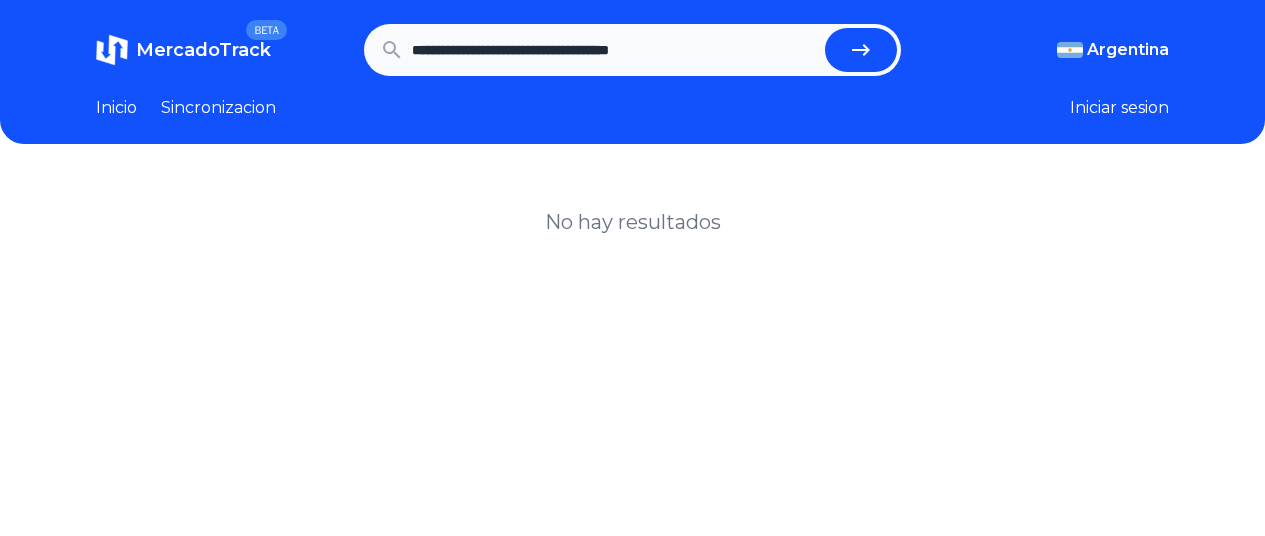 scroll, scrollTop: 0, scrollLeft: 0, axis: both 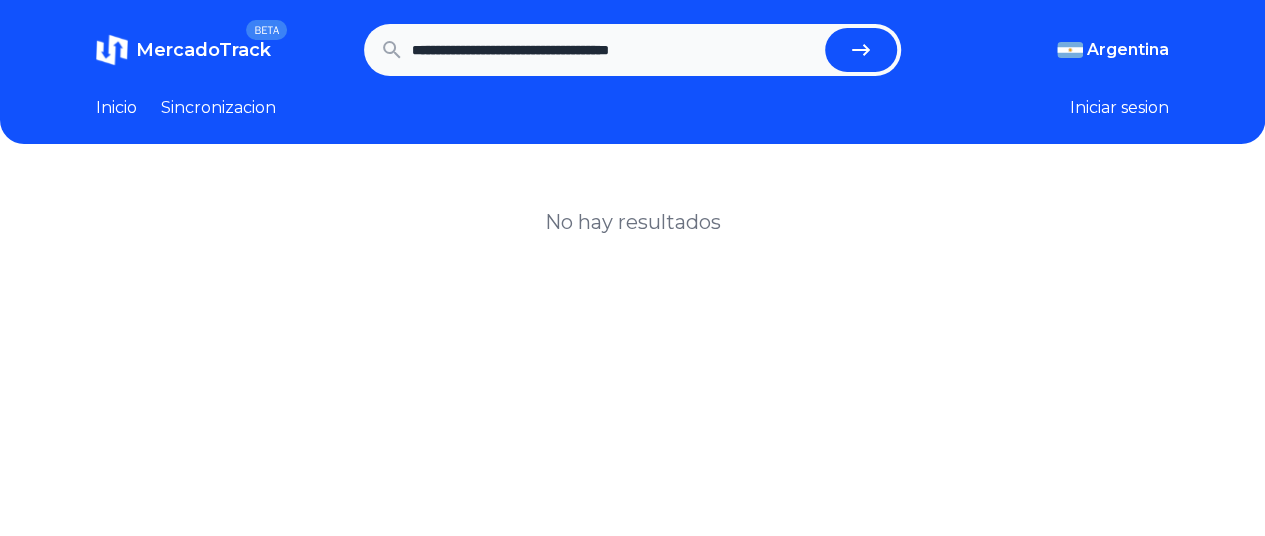 drag, startPoint x: 660, startPoint y: 43, endPoint x: 807, endPoint y: 72, distance: 149.83324 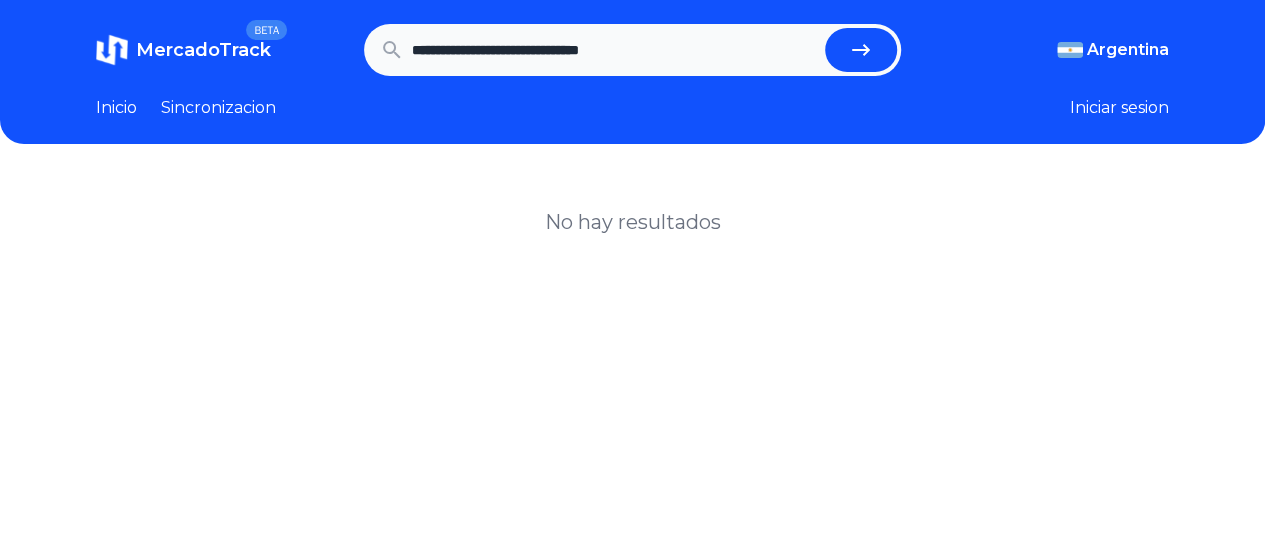 type on "**********" 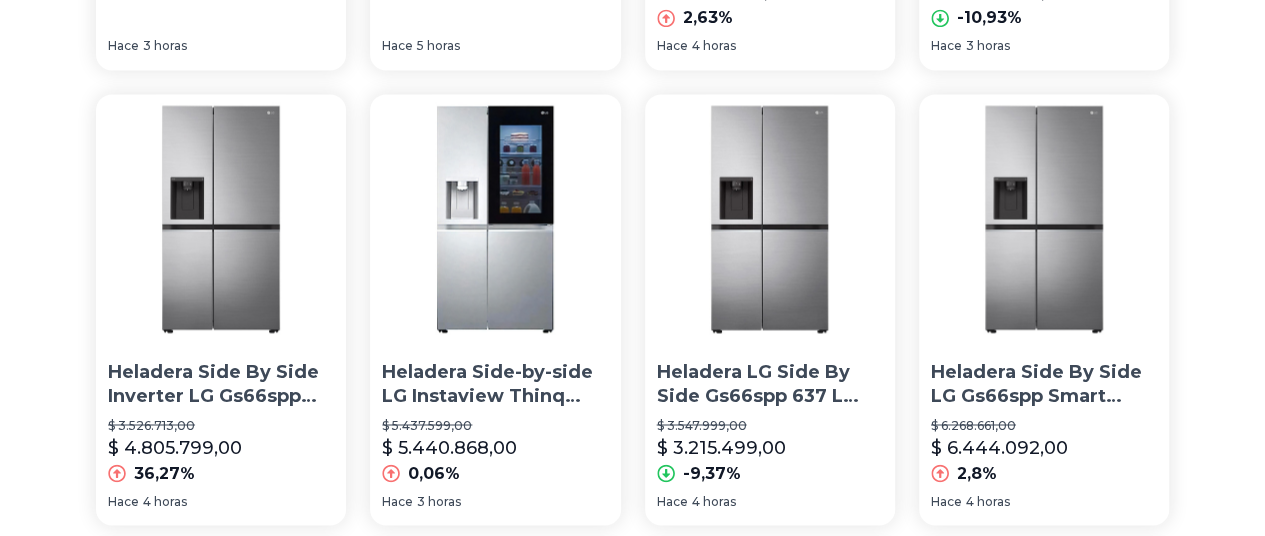 scroll, scrollTop: 1375, scrollLeft: 0, axis: vertical 